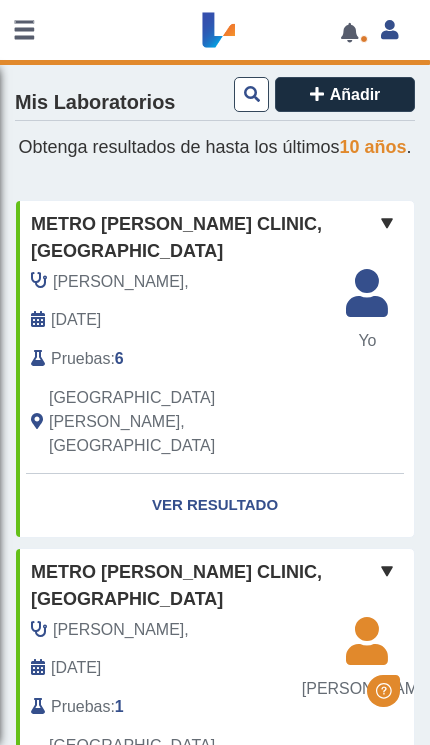 scroll, scrollTop: 0, scrollLeft: 0, axis: both 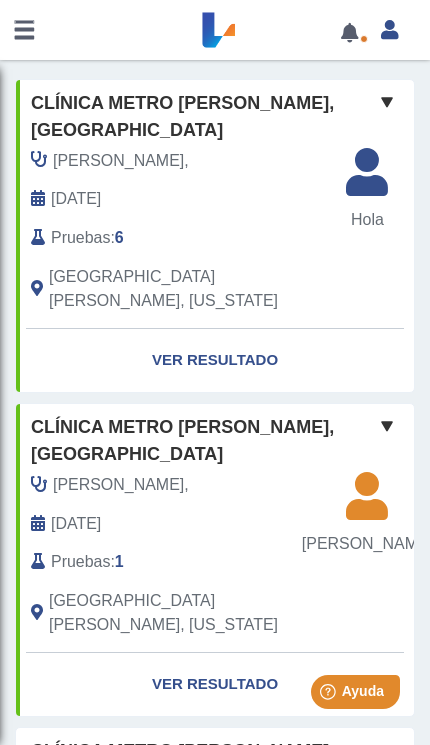 click on "Ver resultado" 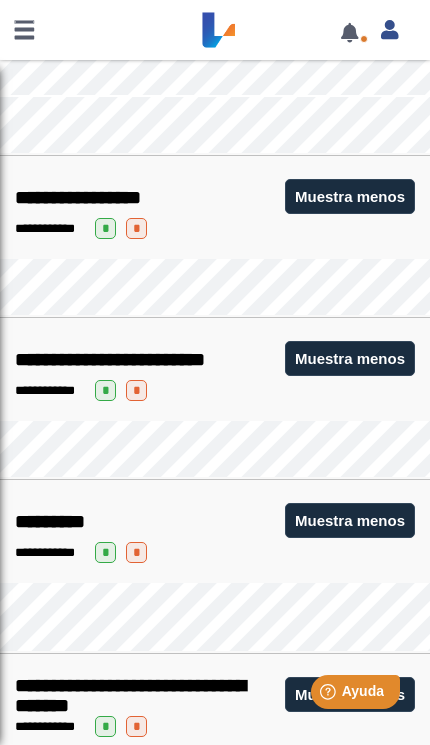 scroll, scrollTop: 3534, scrollLeft: 0, axis: vertical 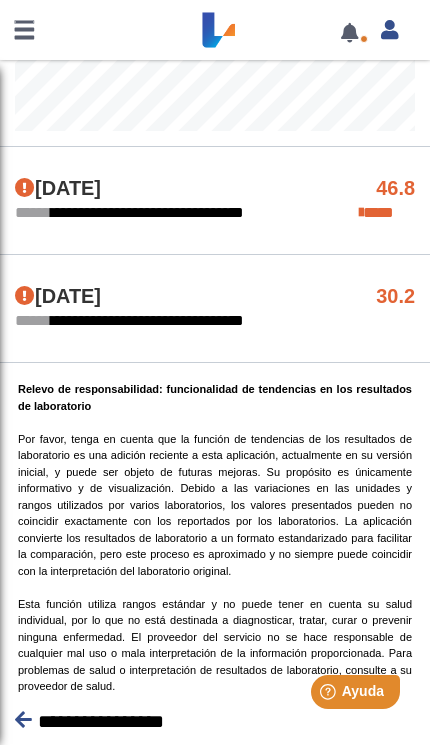 click at bounding box center (23, 719) 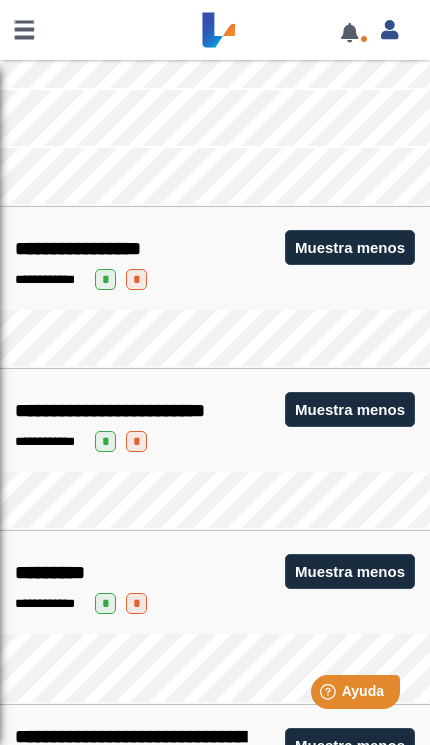 scroll, scrollTop: 3547, scrollLeft: 0, axis: vertical 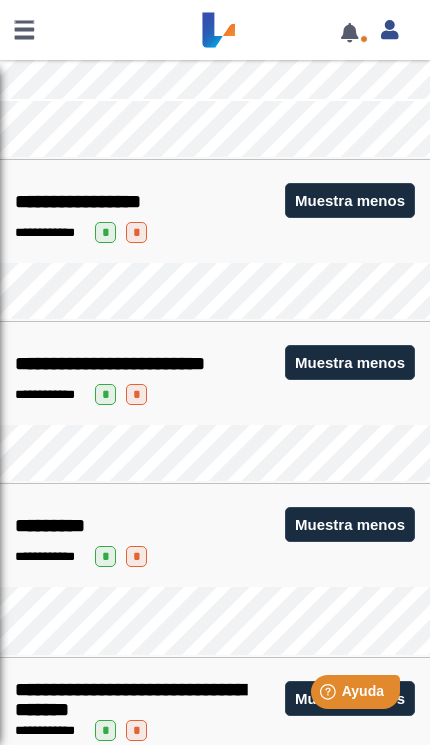 click on "Muestra menos" 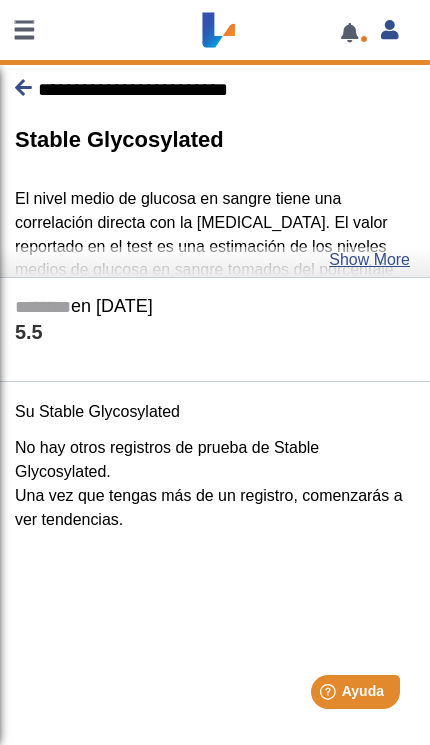 scroll, scrollTop: 0, scrollLeft: 0, axis: both 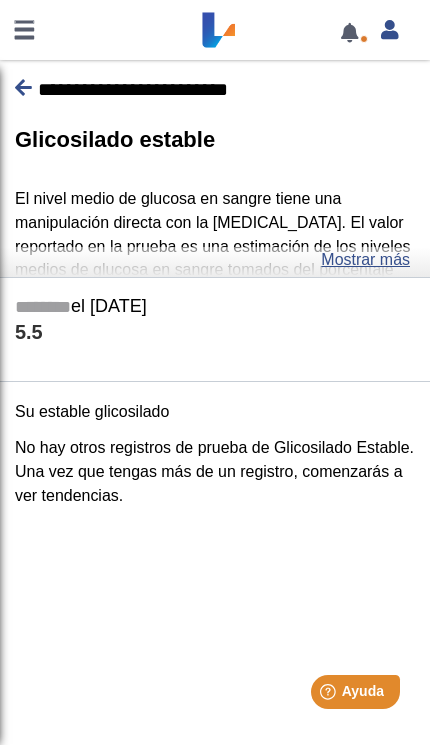 click at bounding box center (23, 87) 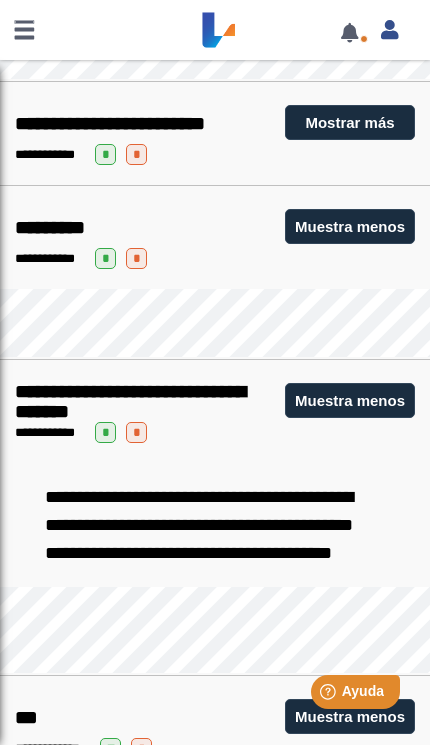 scroll, scrollTop: 3788, scrollLeft: 0, axis: vertical 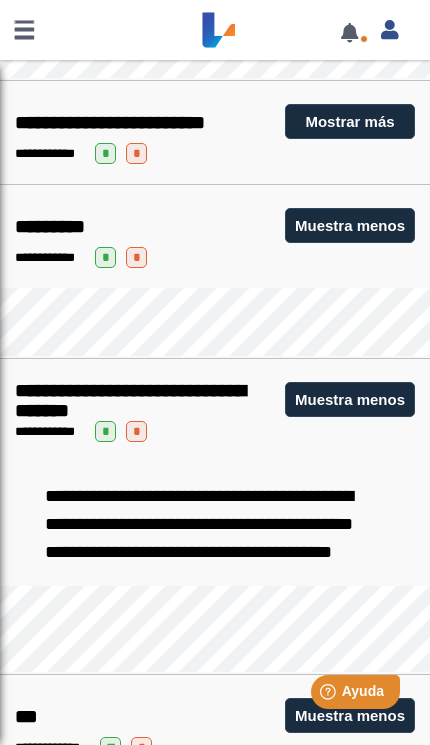 click on "Muestra menos" 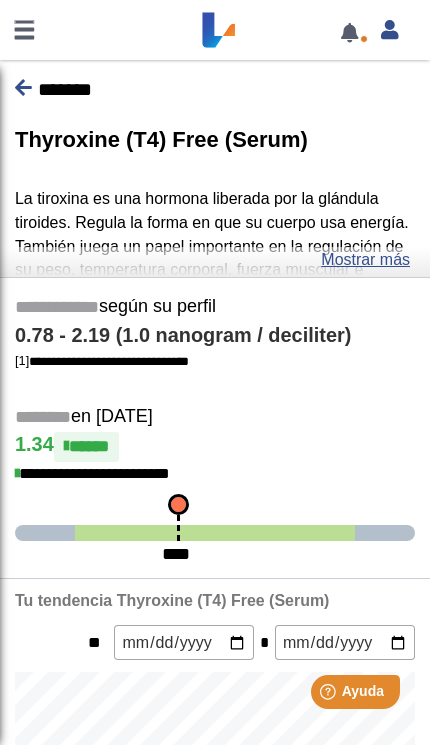 scroll, scrollTop: 0, scrollLeft: 0, axis: both 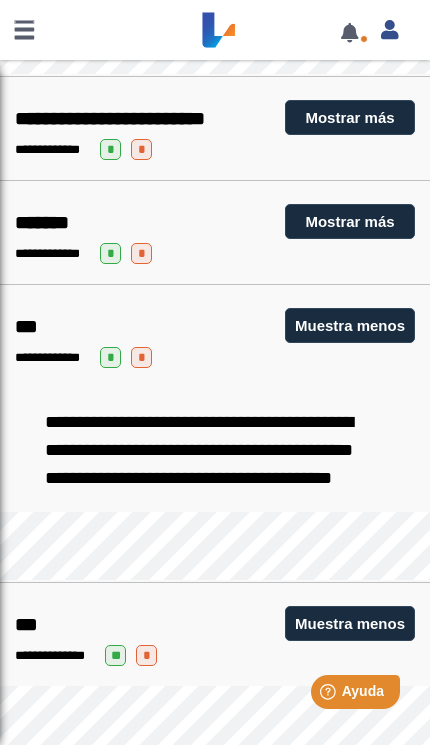 click on "Muestra menos" 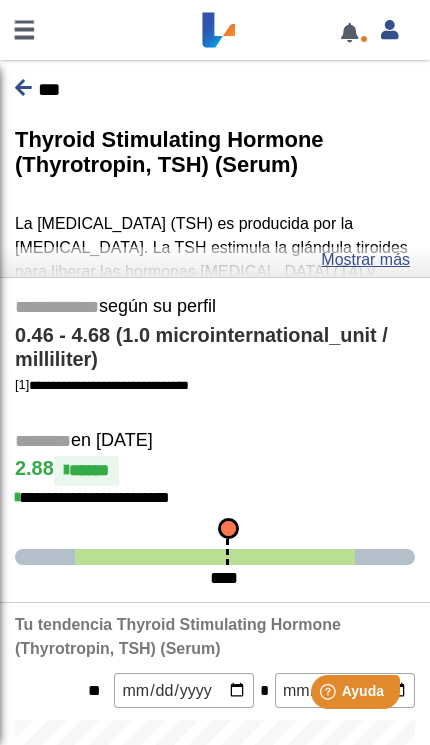 scroll, scrollTop: 0, scrollLeft: 0, axis: both 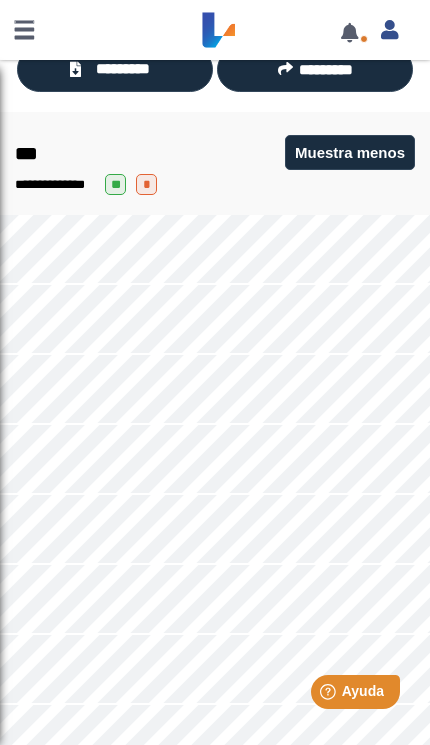 click at bounding box center (24, 30) 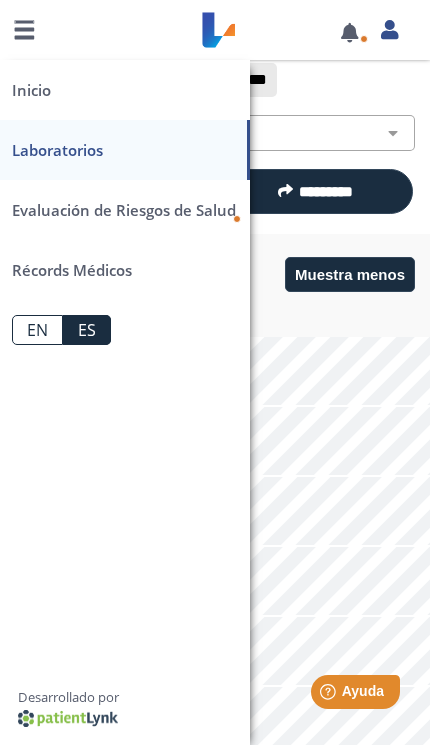 click on "Inicio" at bounding box center [125, 90] 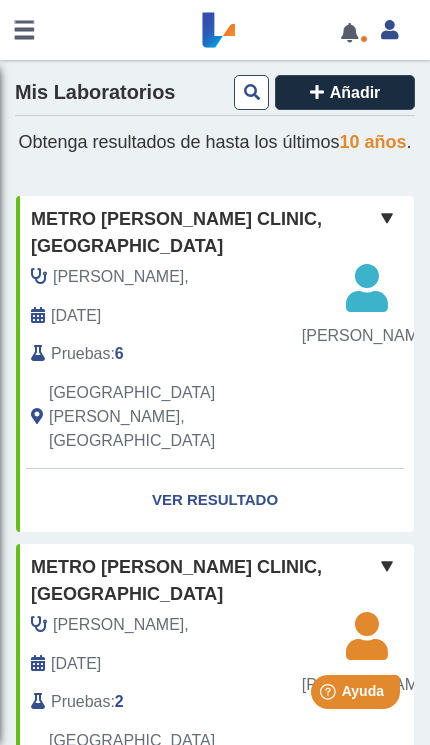 scroll, scrollTop: 0, scrollLeft: 0, axis: both 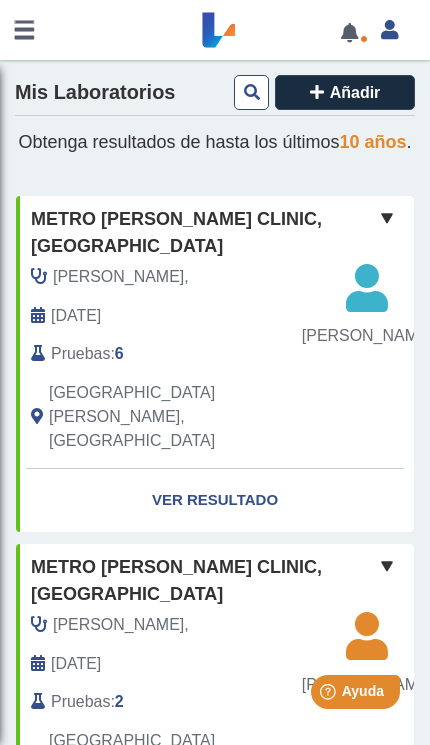 click on "Ver Resultado" 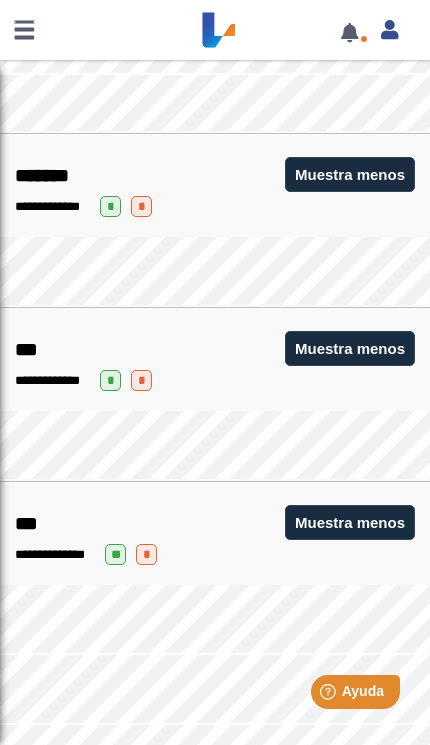 scroll, scrollTop: 3481, scrollLeft: 0, axis: vertical 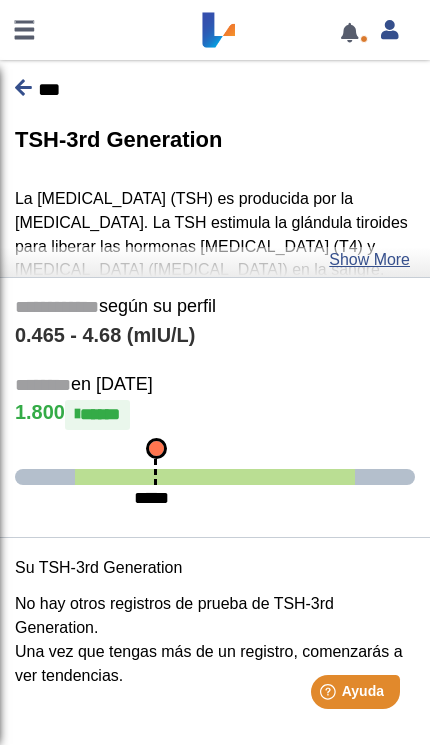 click at bounding box center [23, 87] 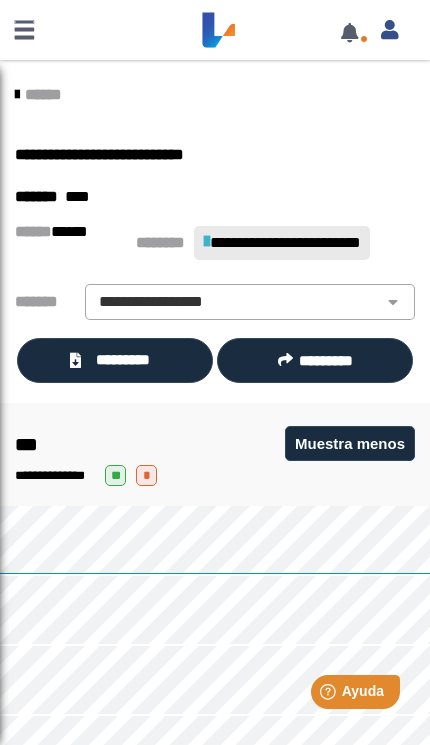 scroll, scrollTop: 0, scrollLeft: 0, axis: both 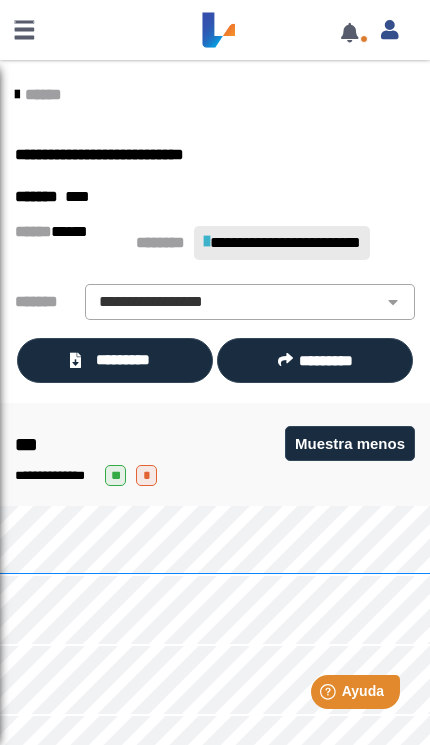 click on "******" 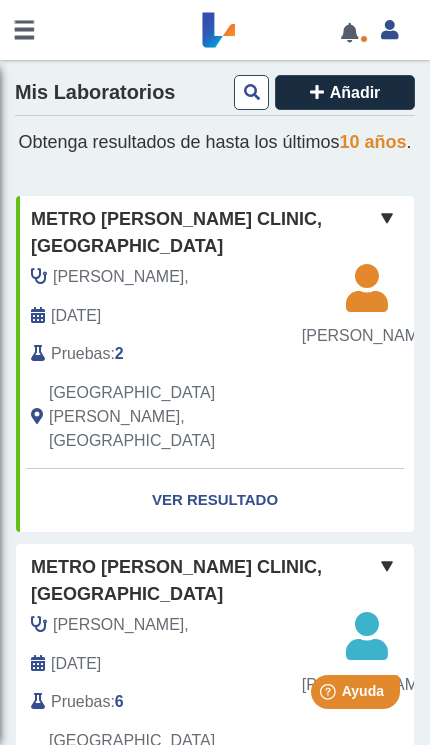 click on "Ver Resultado" 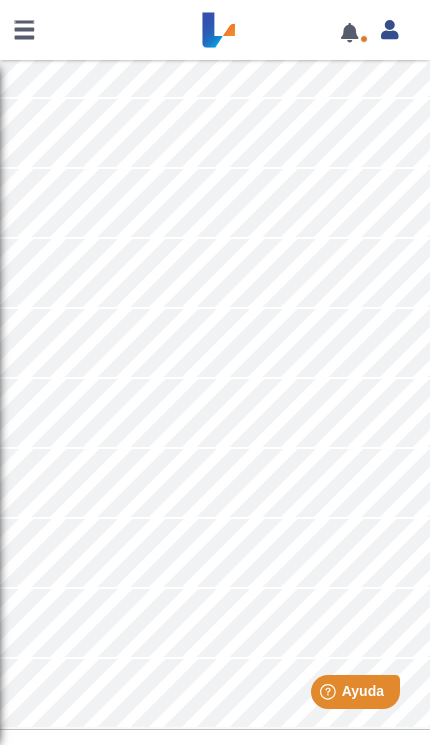 scroll, scrollTop: 4743, scrollLeft: 0, axis: vertical 